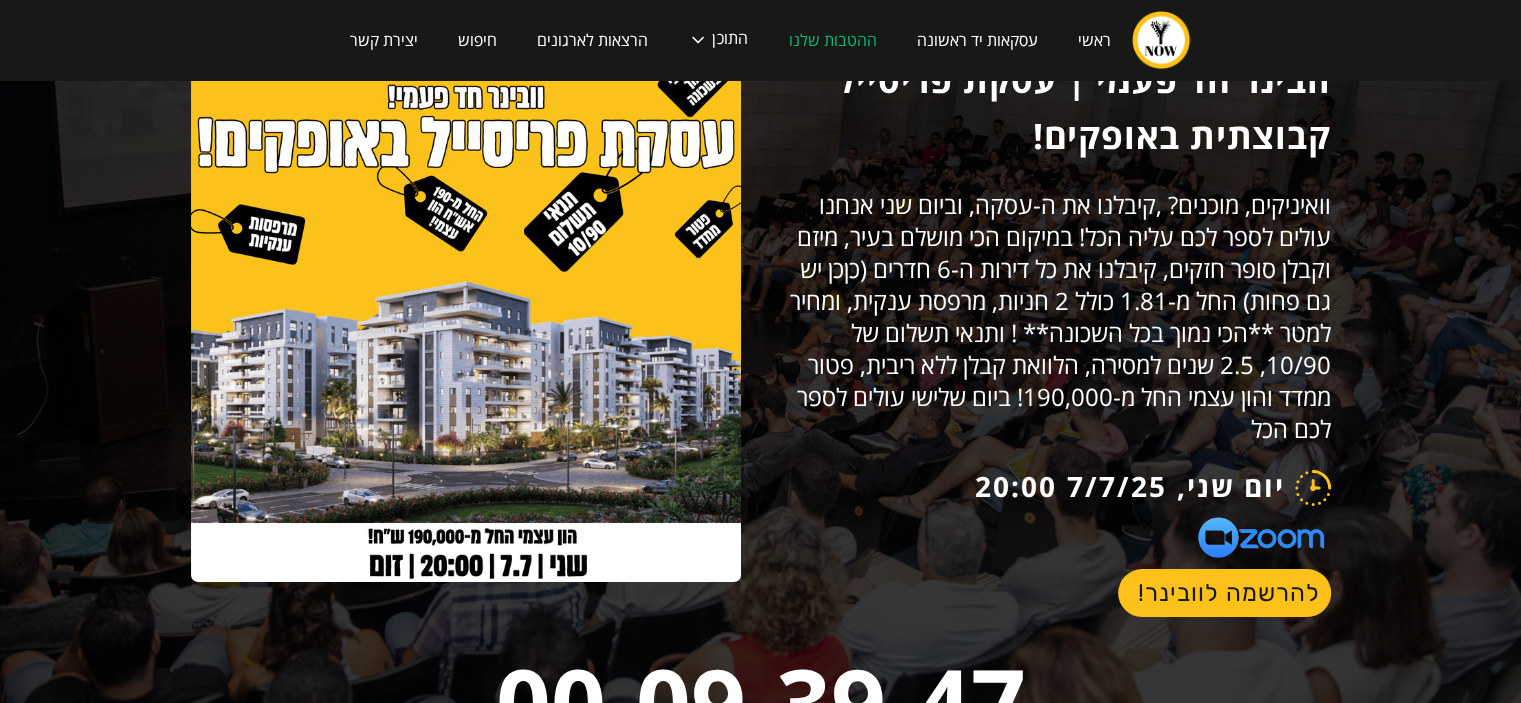 scroll, scrollTop: 200, scrollLeft: 0, axis: vertical 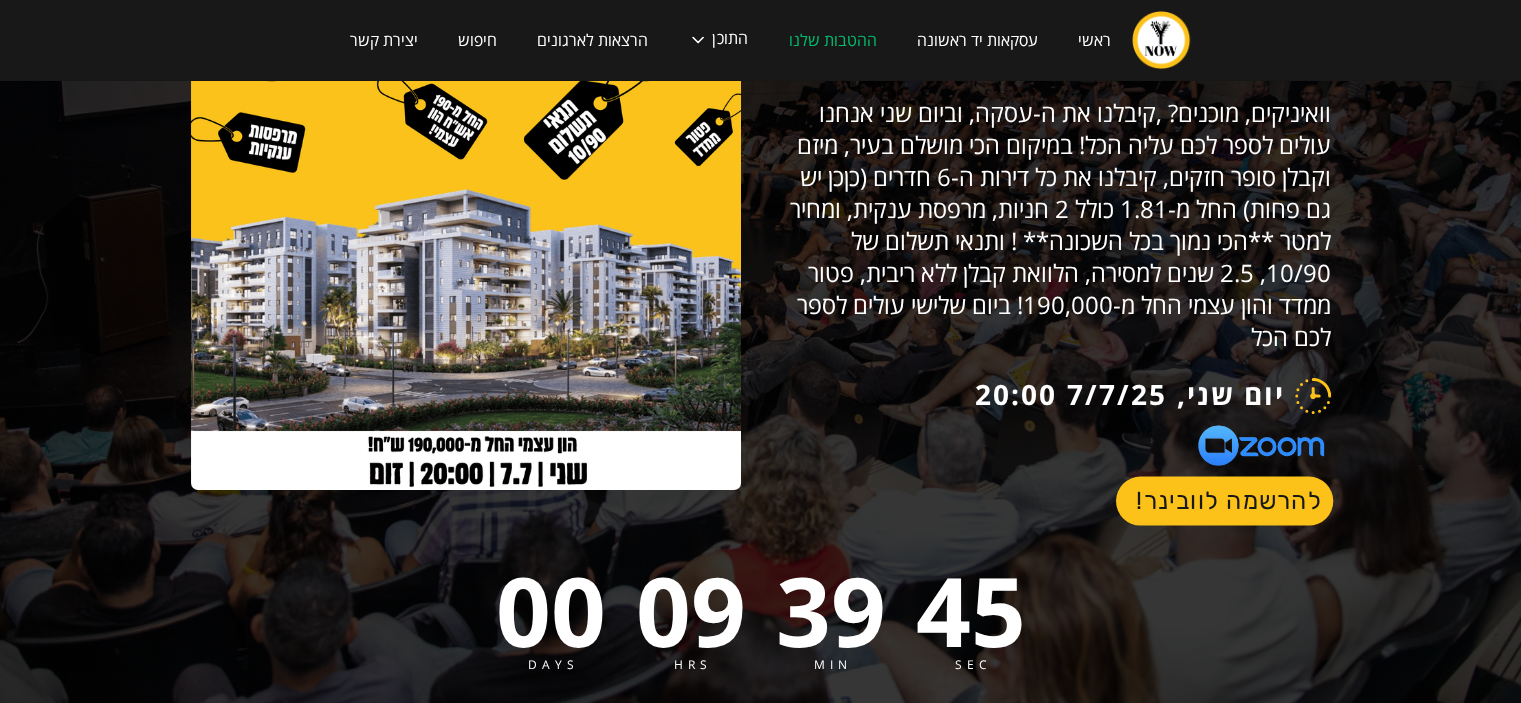 click on "להרשמה לוובינר!" at bounding box center (1223, 501) 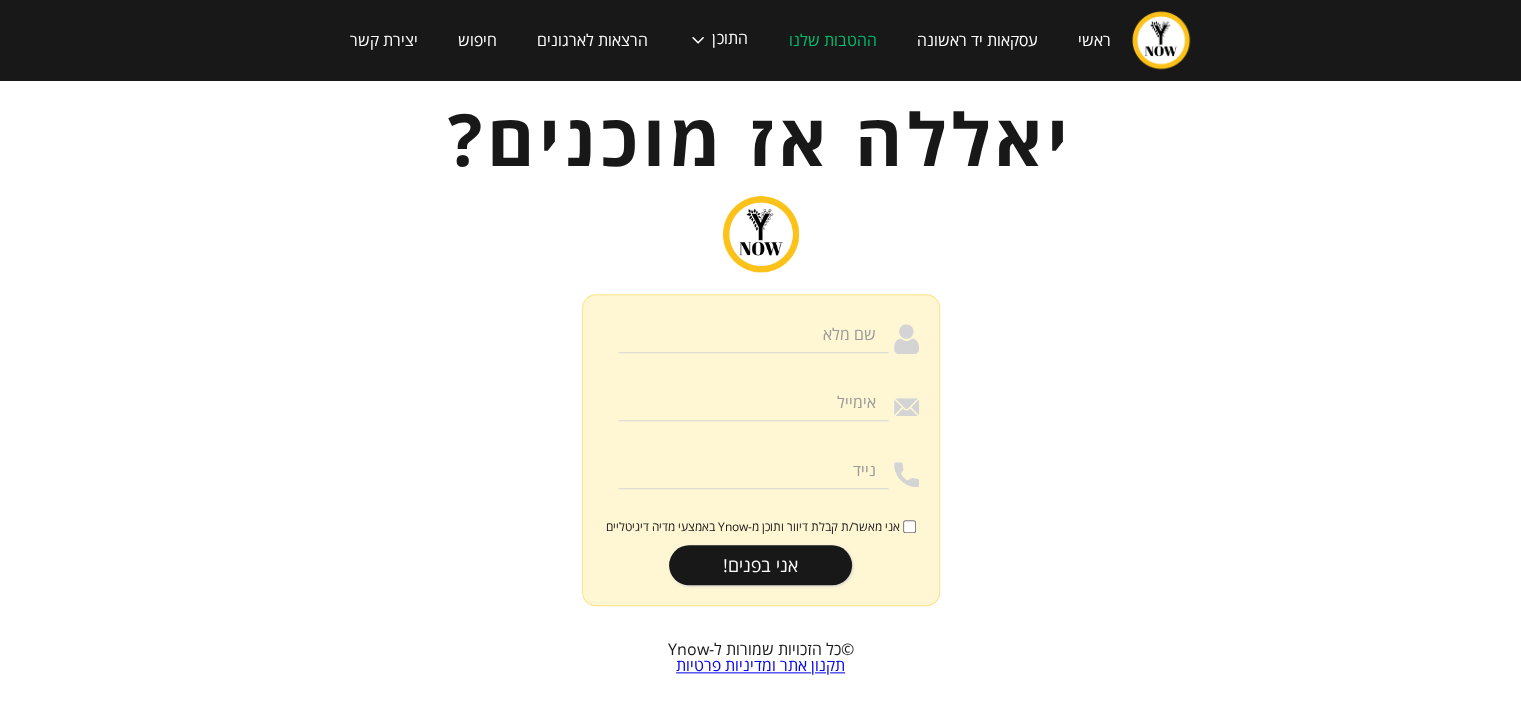 scroll, scrollTop: 2088, scrollLeft: 0, axis: vertical 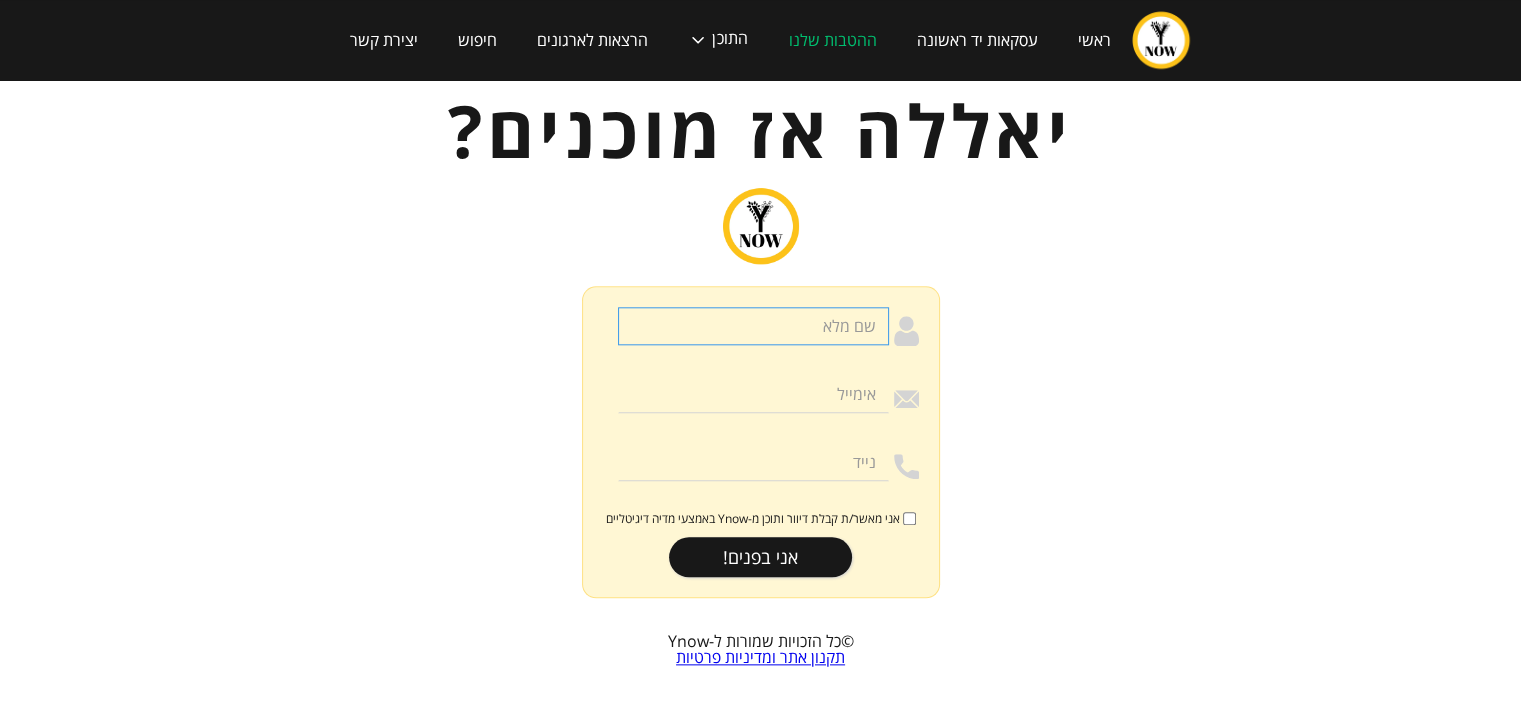 click at bounding box center [753, 326] 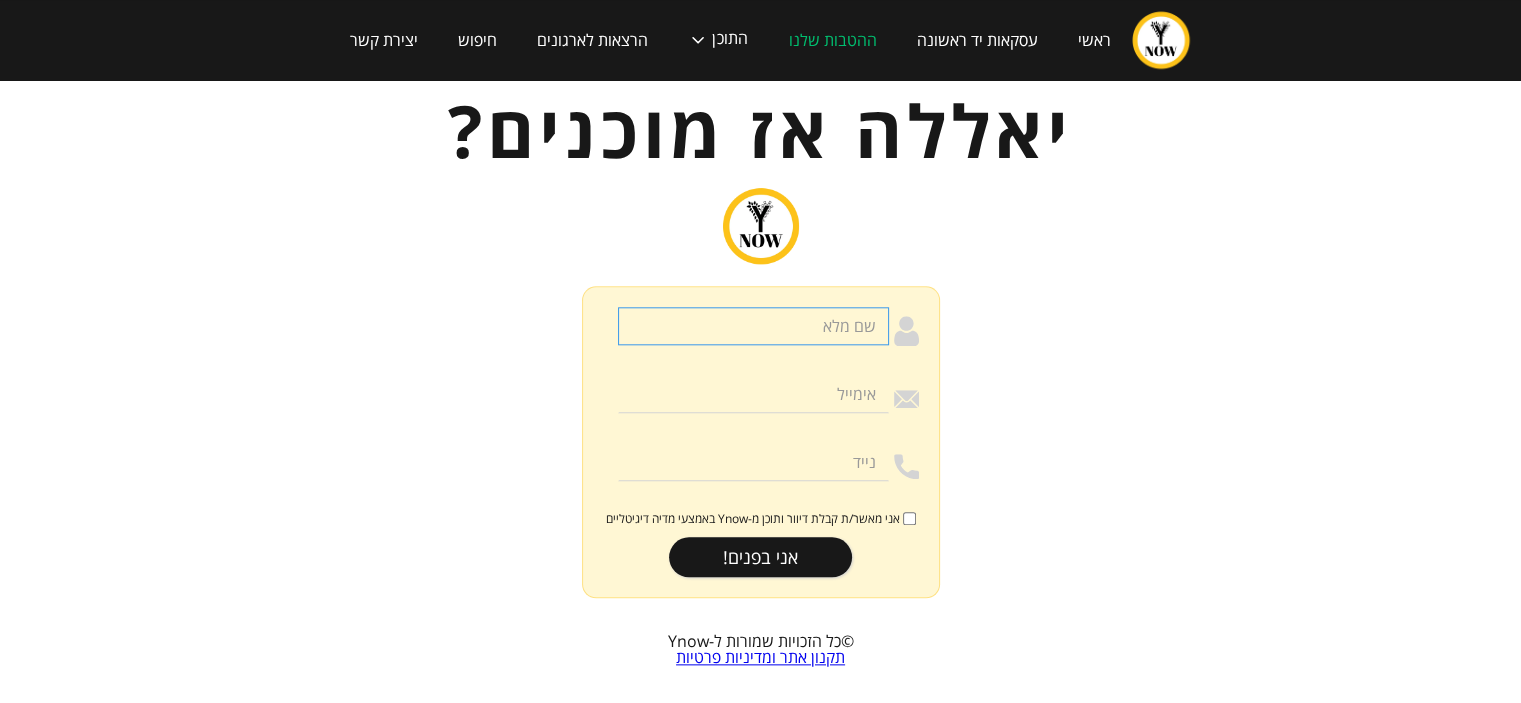 type on "ענבל וויס" 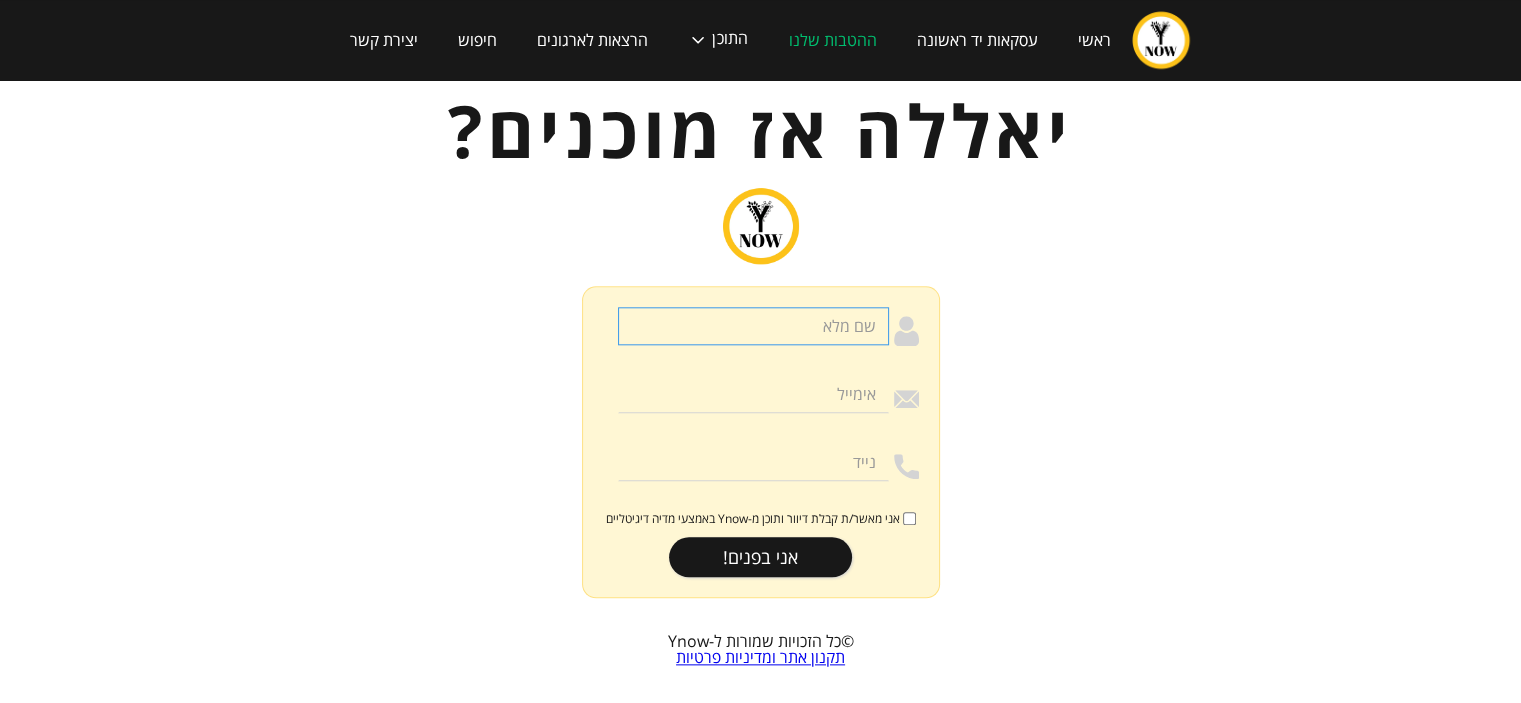 type on "inbalweissnew@gmail.com" 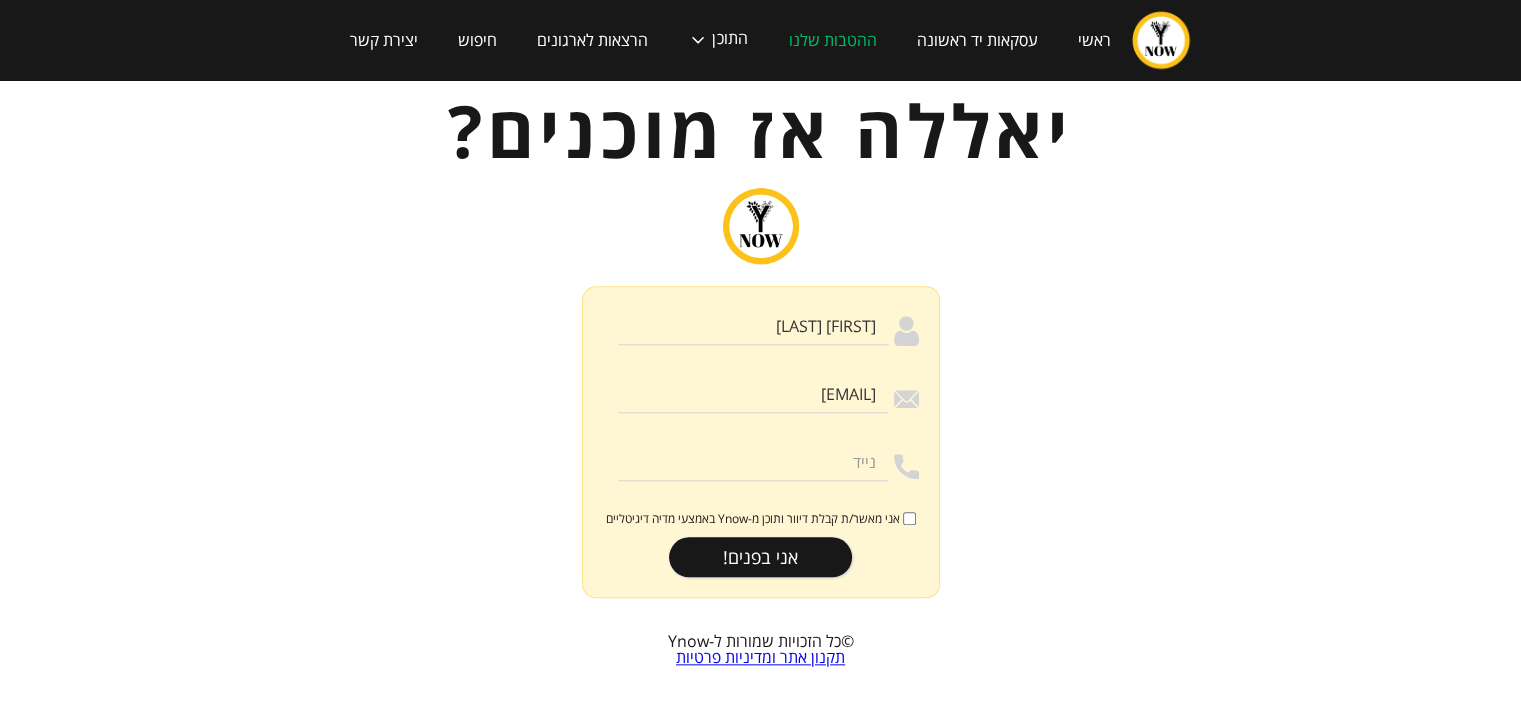 type on "0508239654" 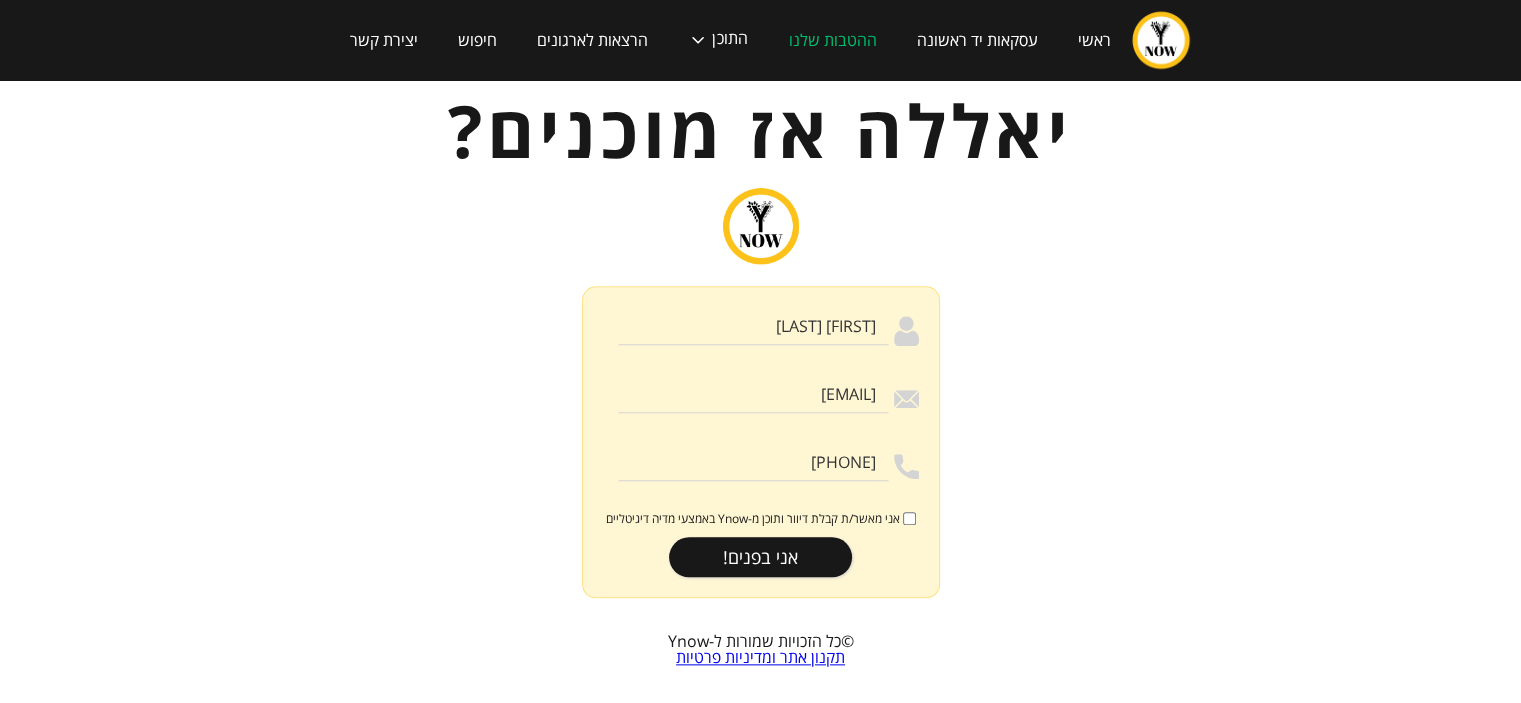 click on "אני מאשר/ת קבלת דיוור ותוכן מ-Ynow באמצעי מדיה דיגיטליים" at bounding box center (909, 518) 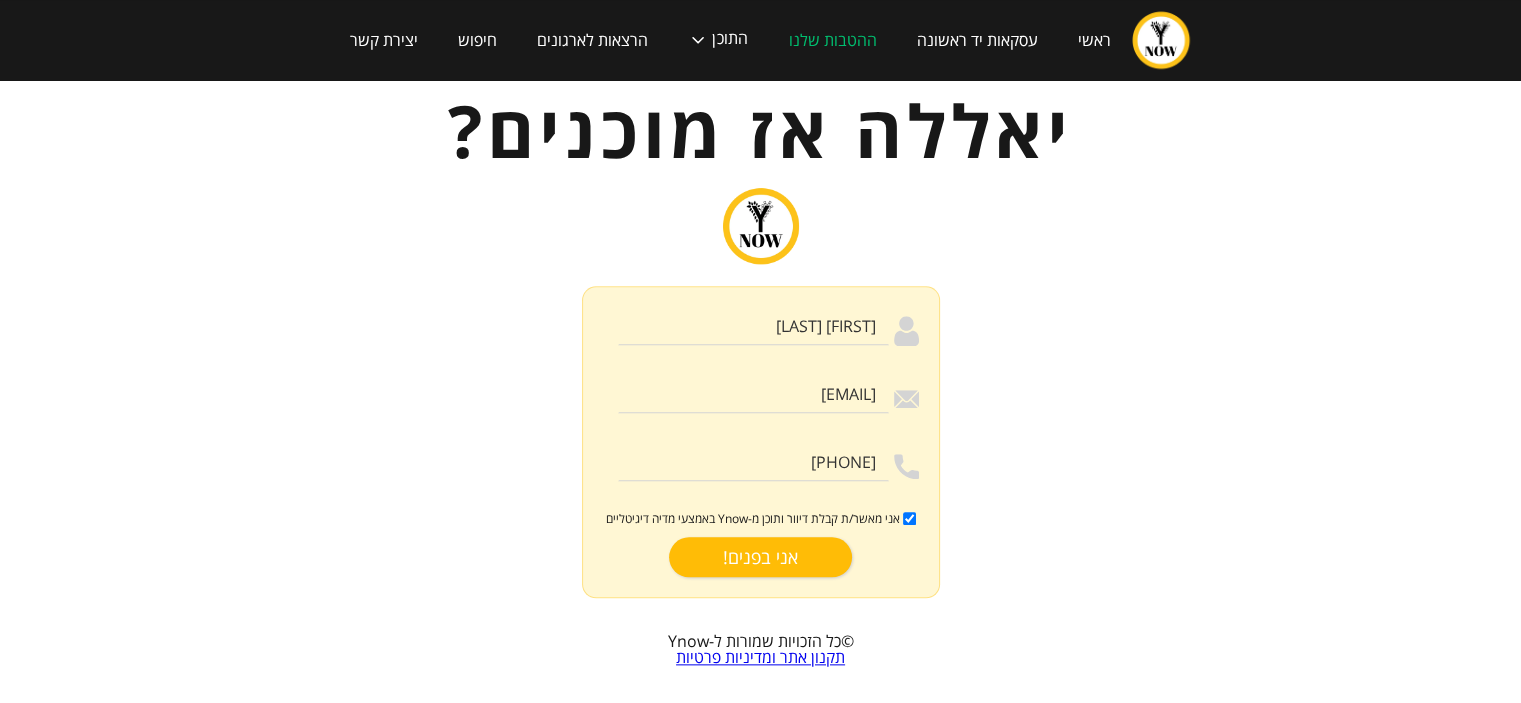 click on "אני בפנים!" at bounding box center (760, 557) 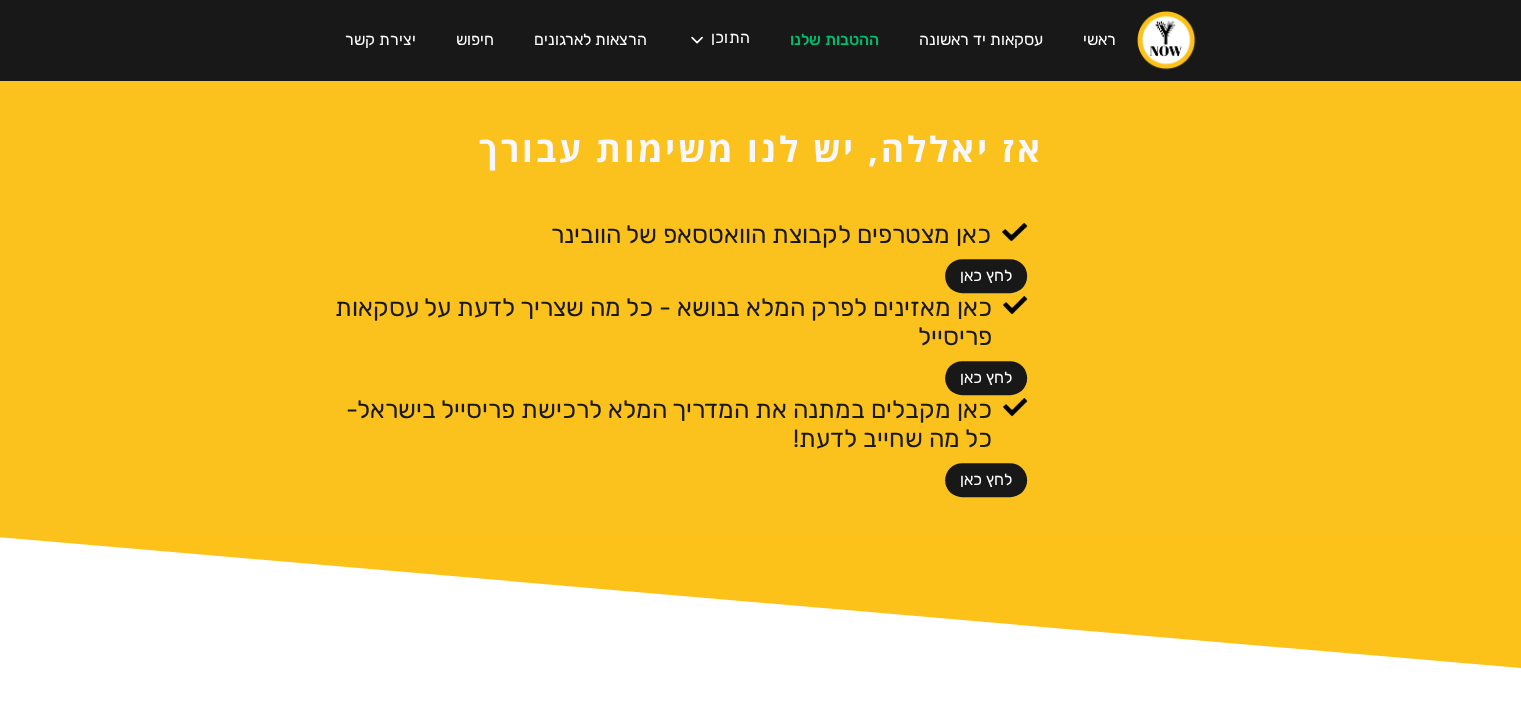 scroll, scrollTop: 900, scrollLeft: 0, axis: vertical 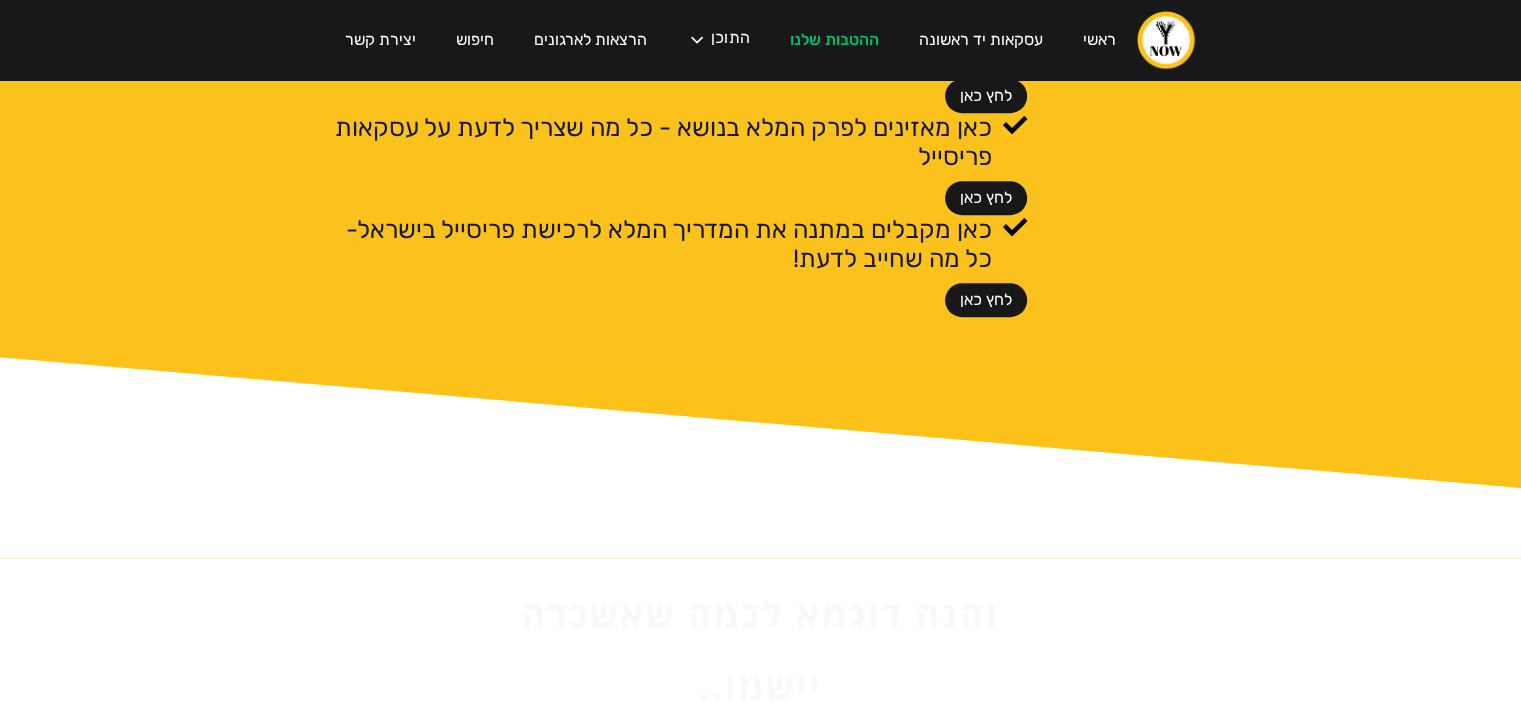 click on "לחץ כאן" at bounding box center [986, 300] 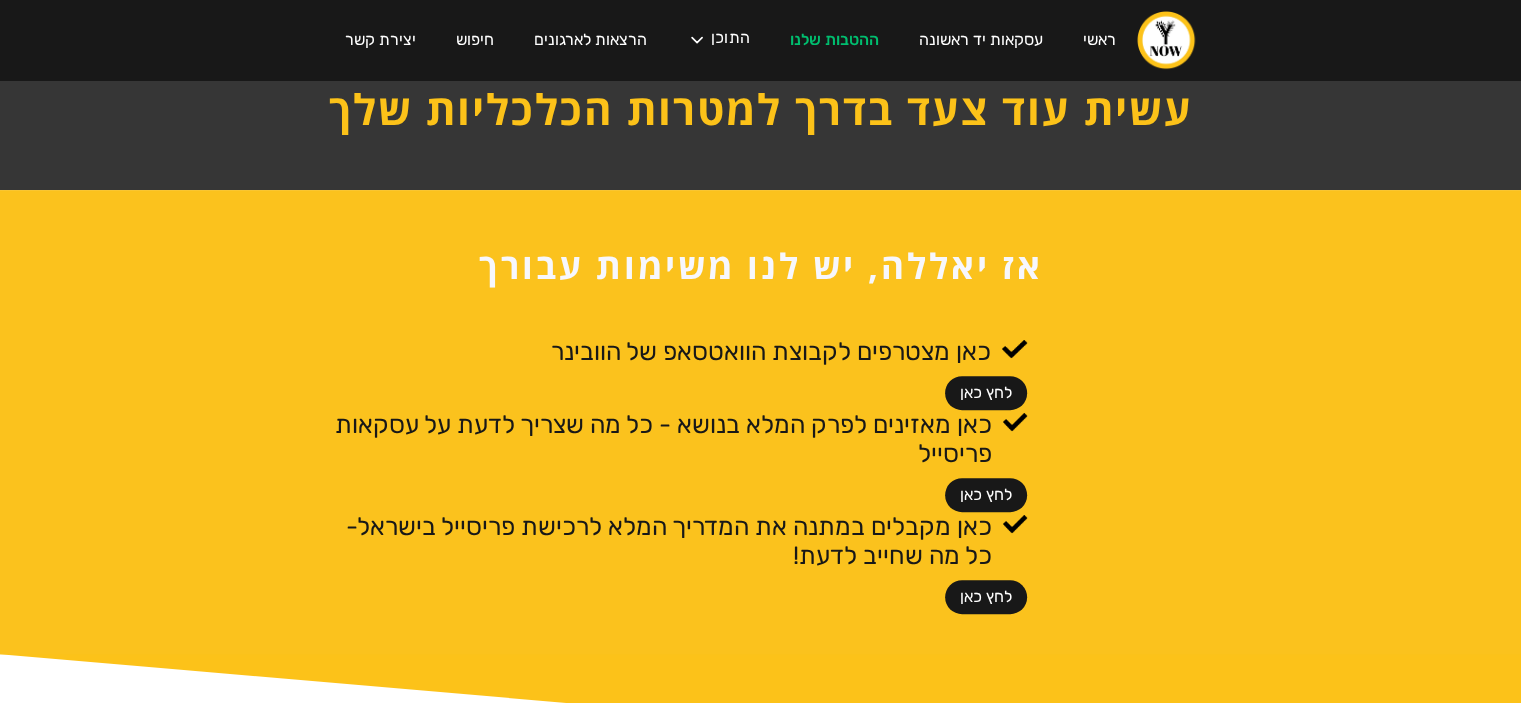 scroll, scrollTop: 600, scrollLeft: 0, axis: vertical 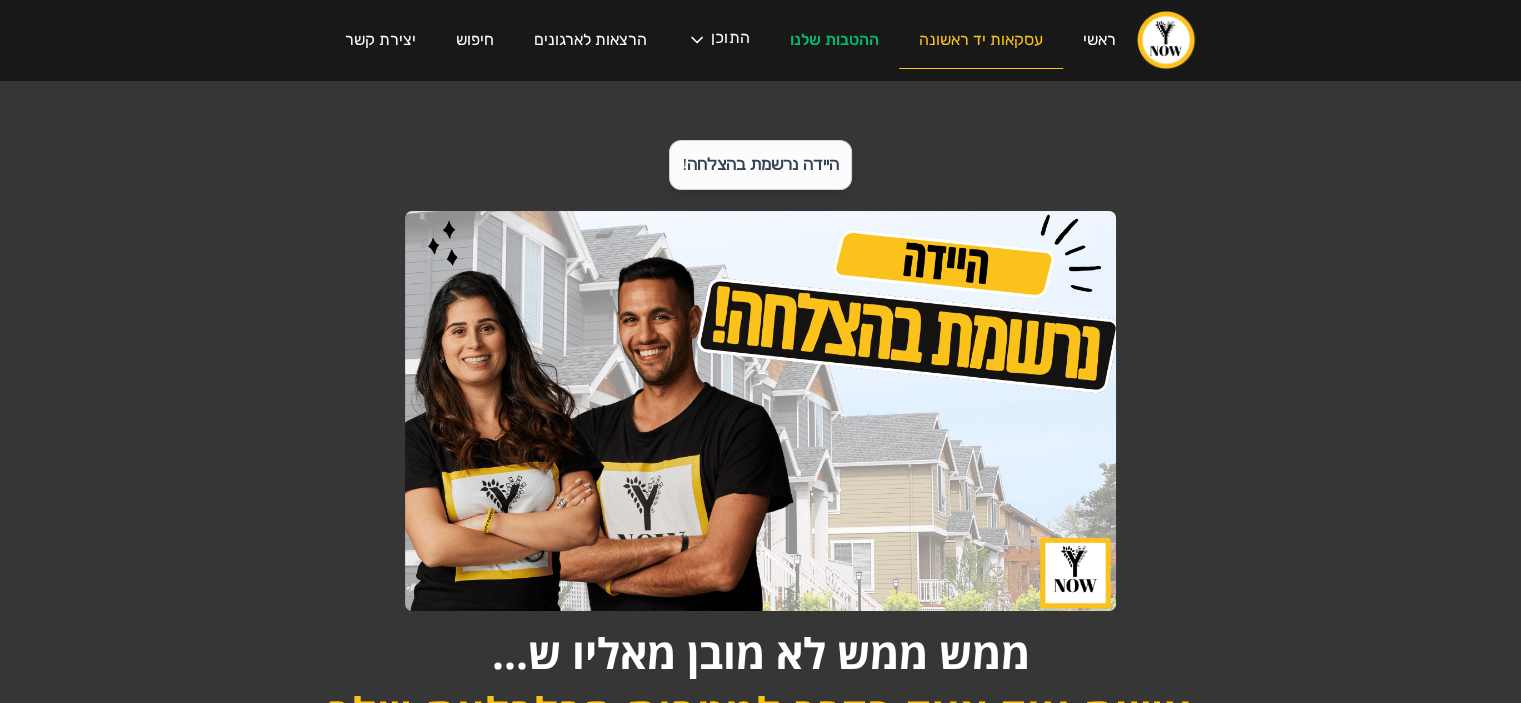 click on "עסקאות יד ראשונה" at bounding box center (981, 40) 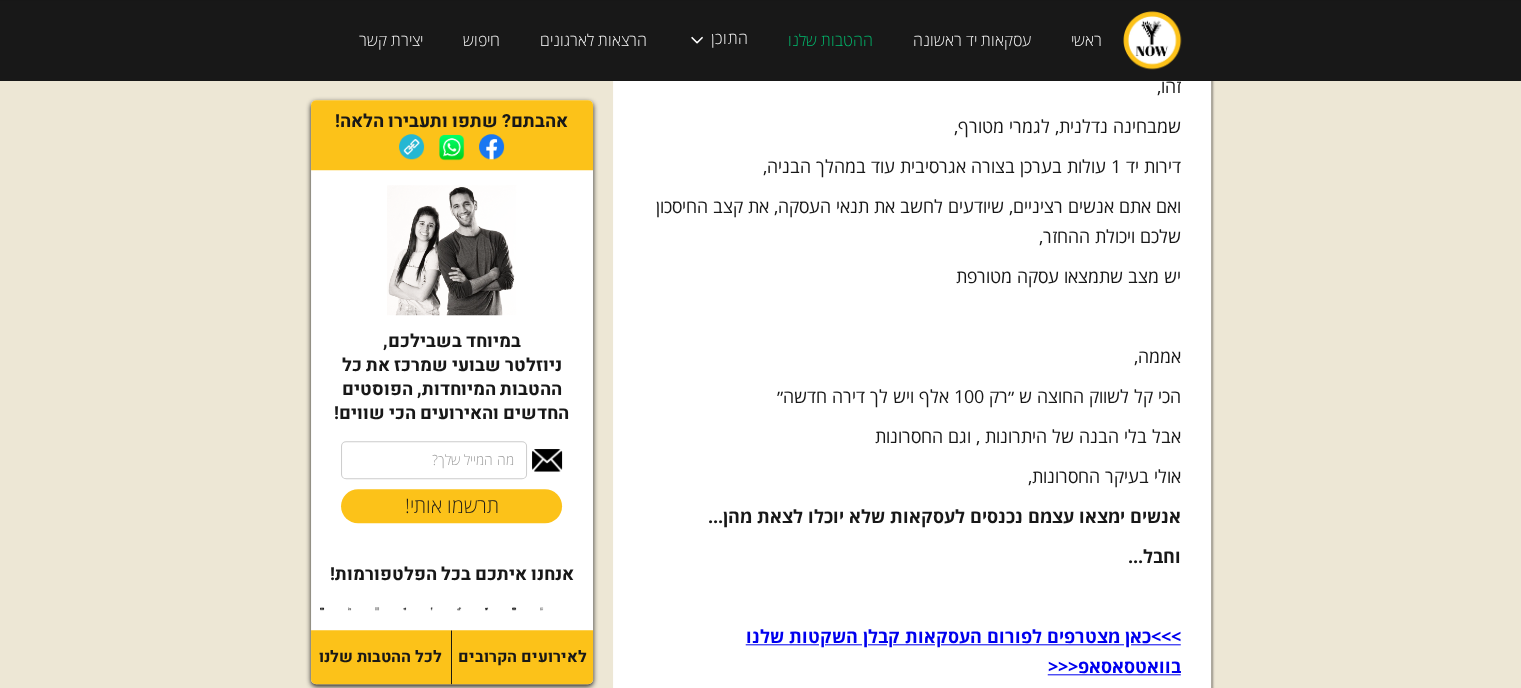 scroll, scrollTop: 1800, scrollLeft: 0, axis: vertical 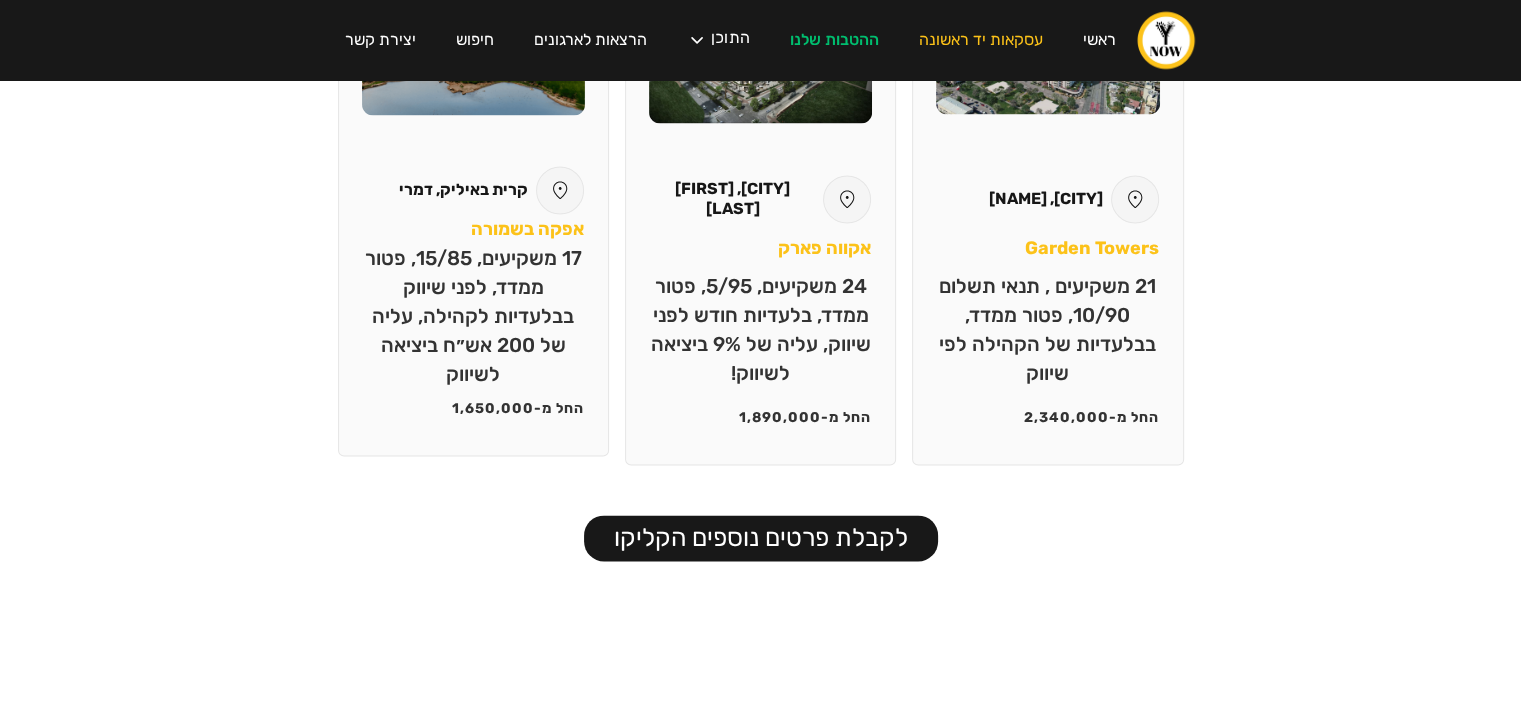 click on "קרית באיליק, דמרי" at bounding box center (1046, 199) 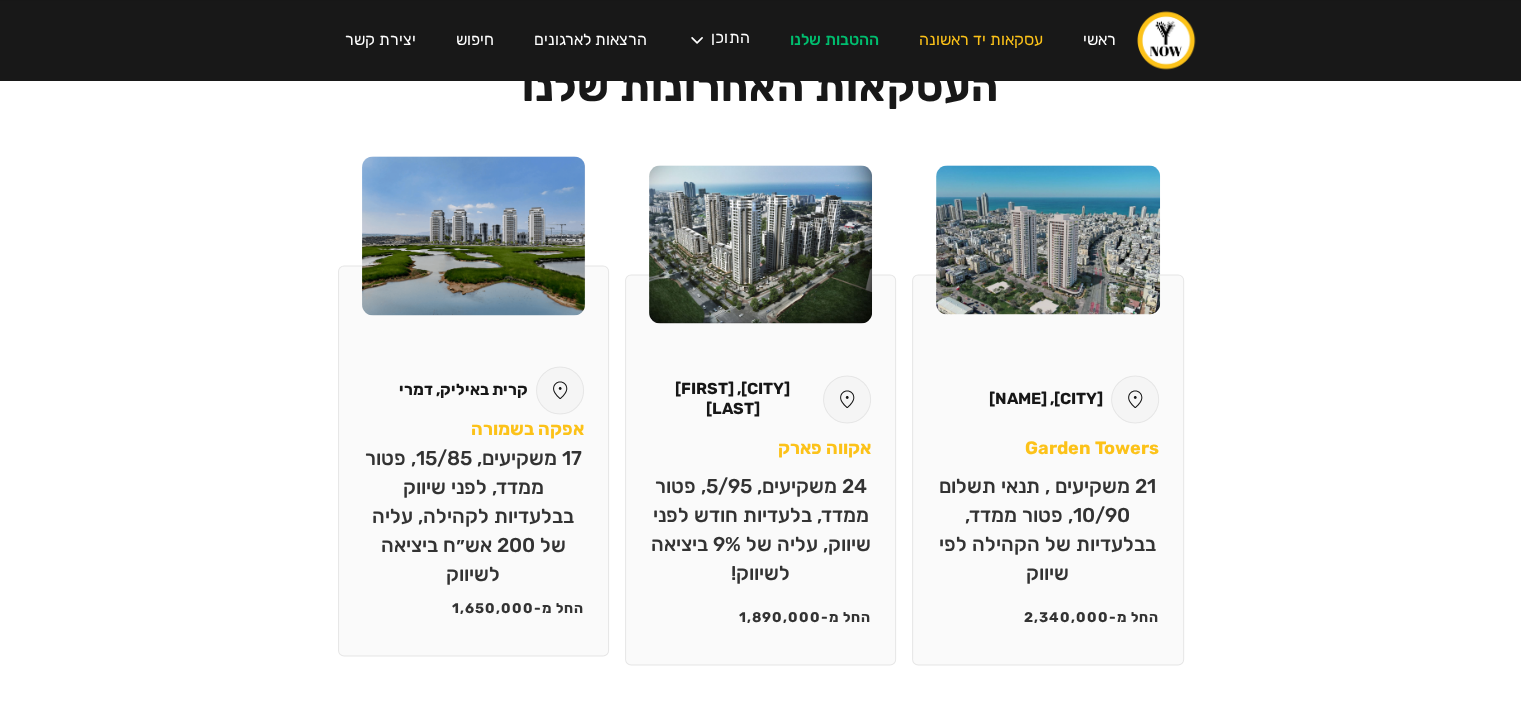 click at bounding box center [1047, 239] 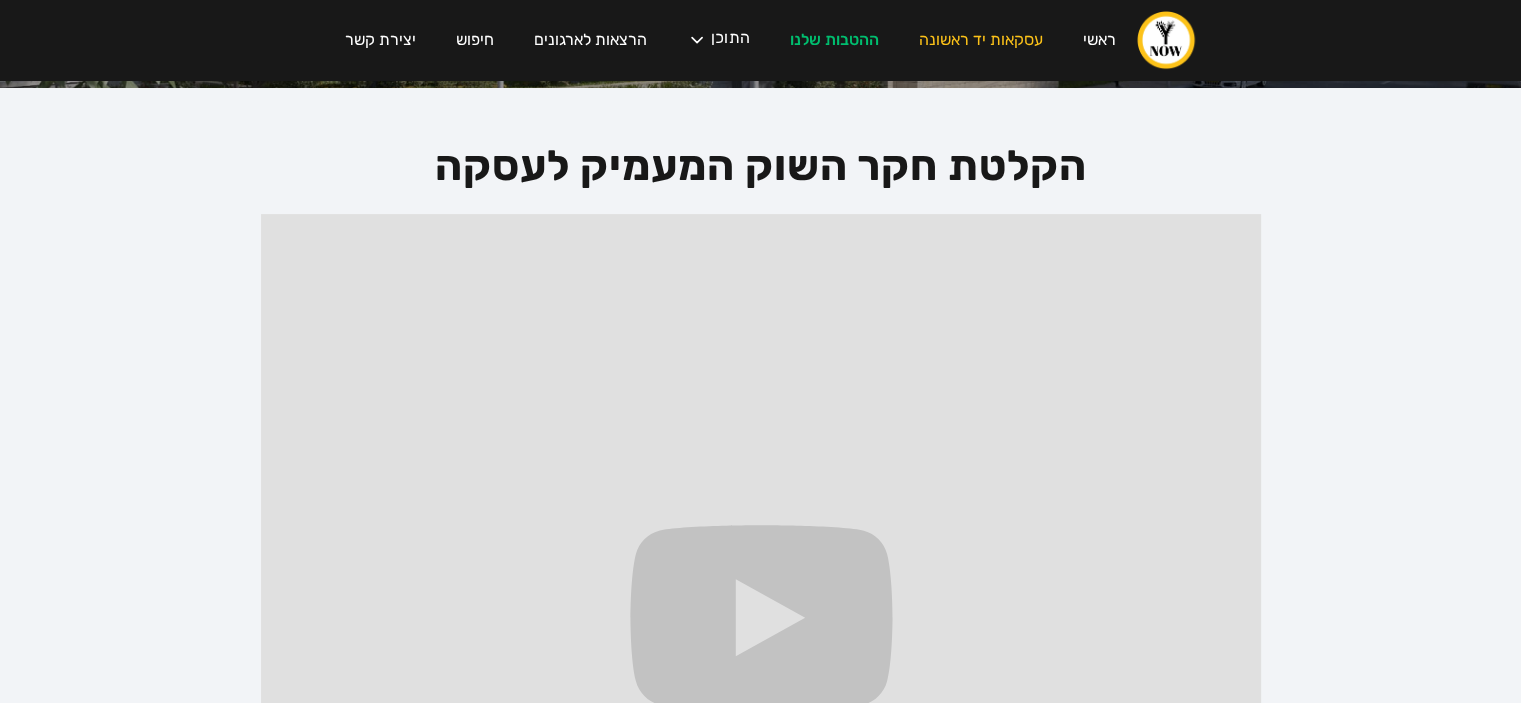 scroll, scrollTop: 546, scrollLeft: 0, axis: vertical 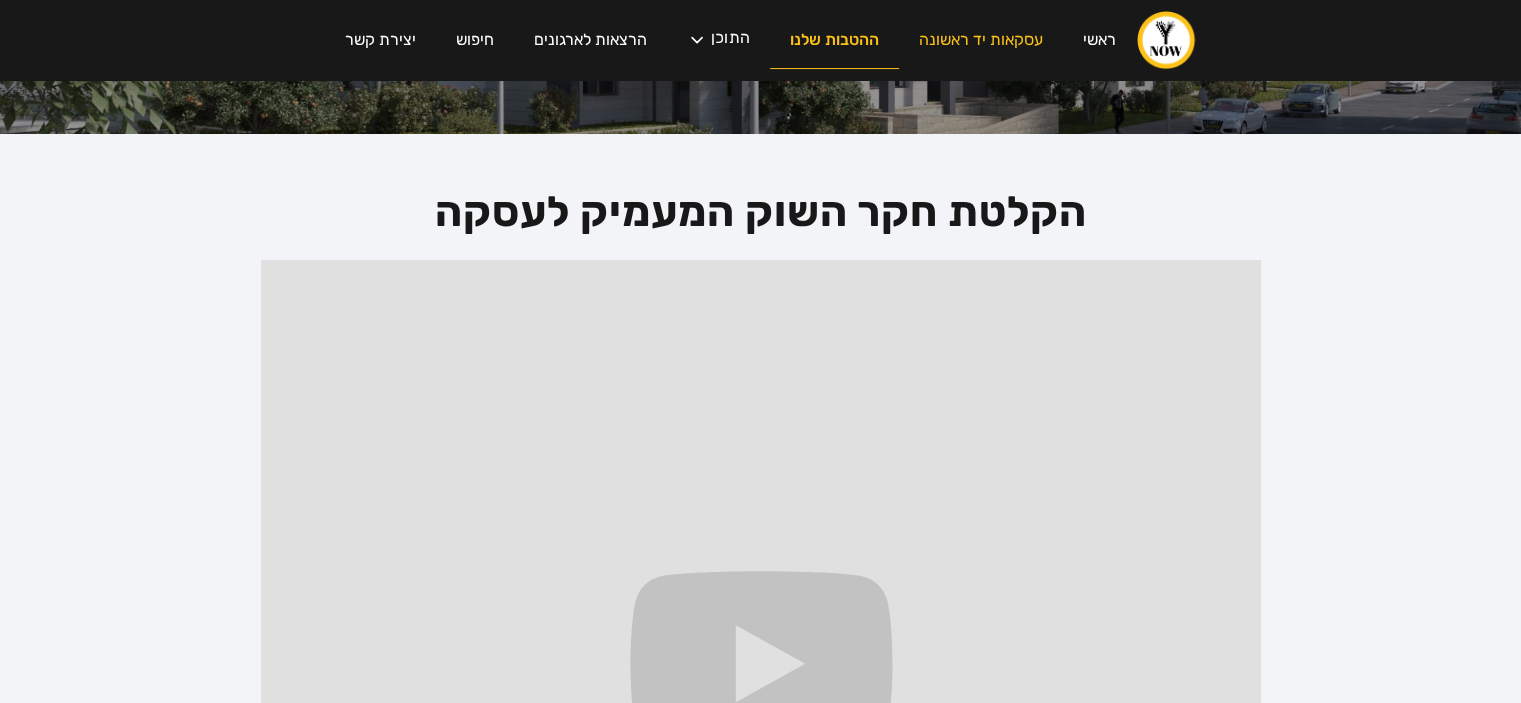 click on "ההטבות שלנו" at bounding box center [834, 40] 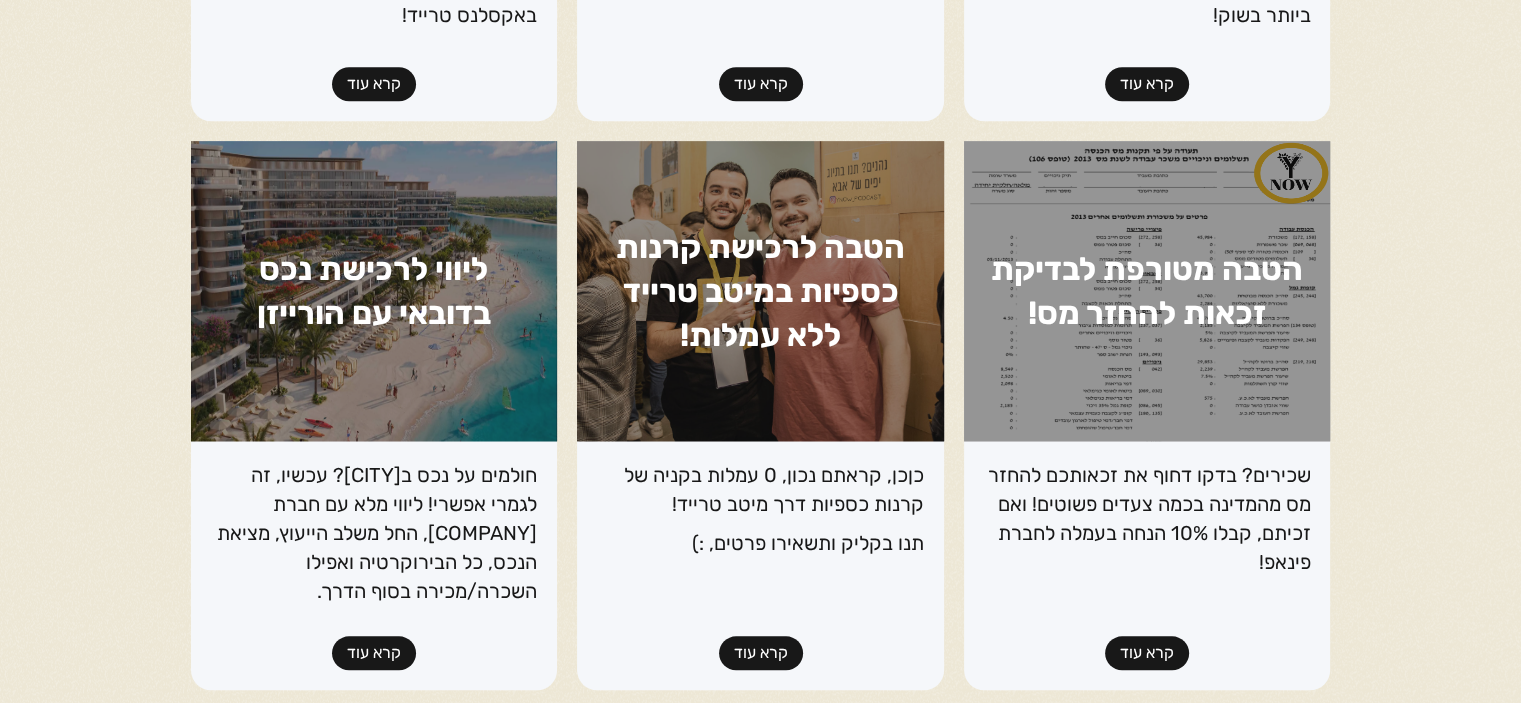 scroll, scrollTop: 1900, scrollLeft: 0, axis: vertical 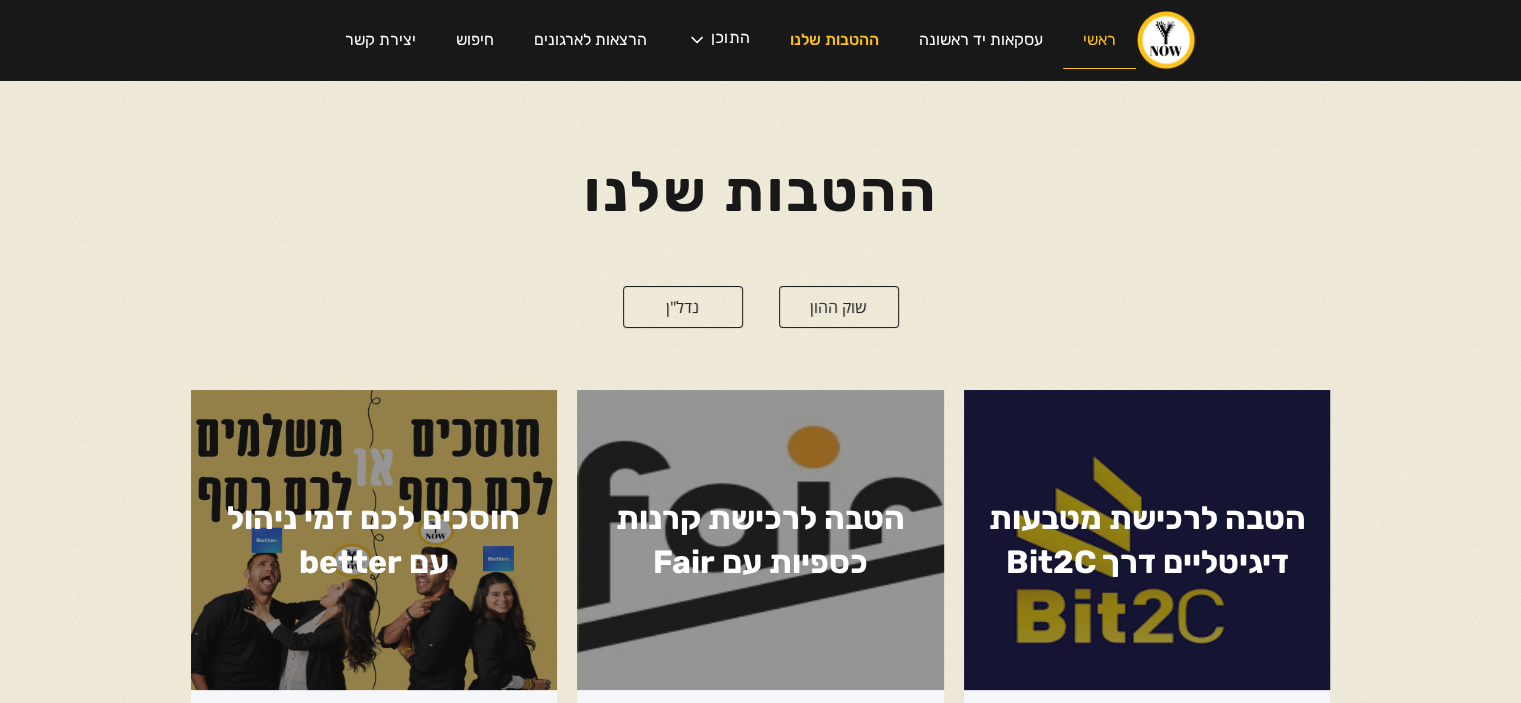 click on "ראשי" at bounding box center (1099, 40) 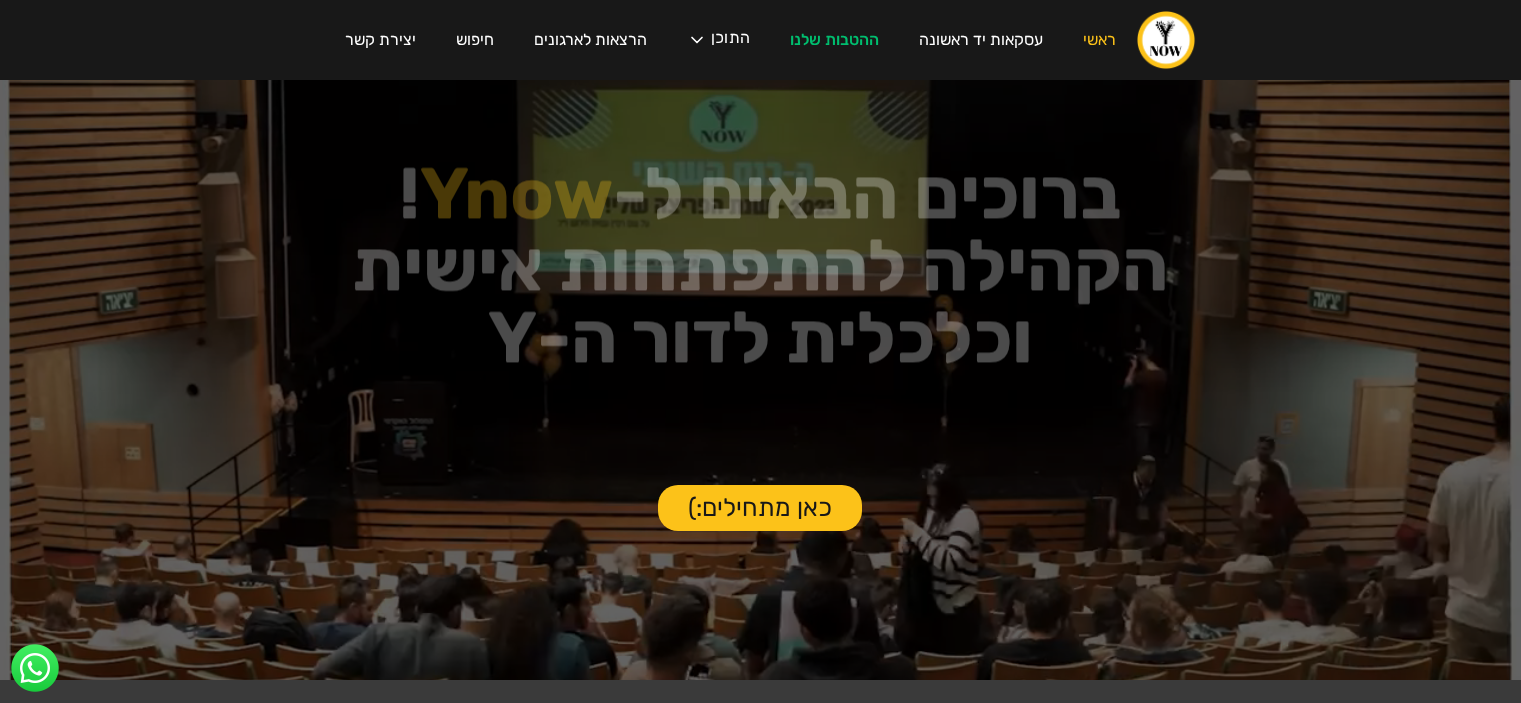 scroll, scrollTop: 0, scrollLeft: 0, axis: both 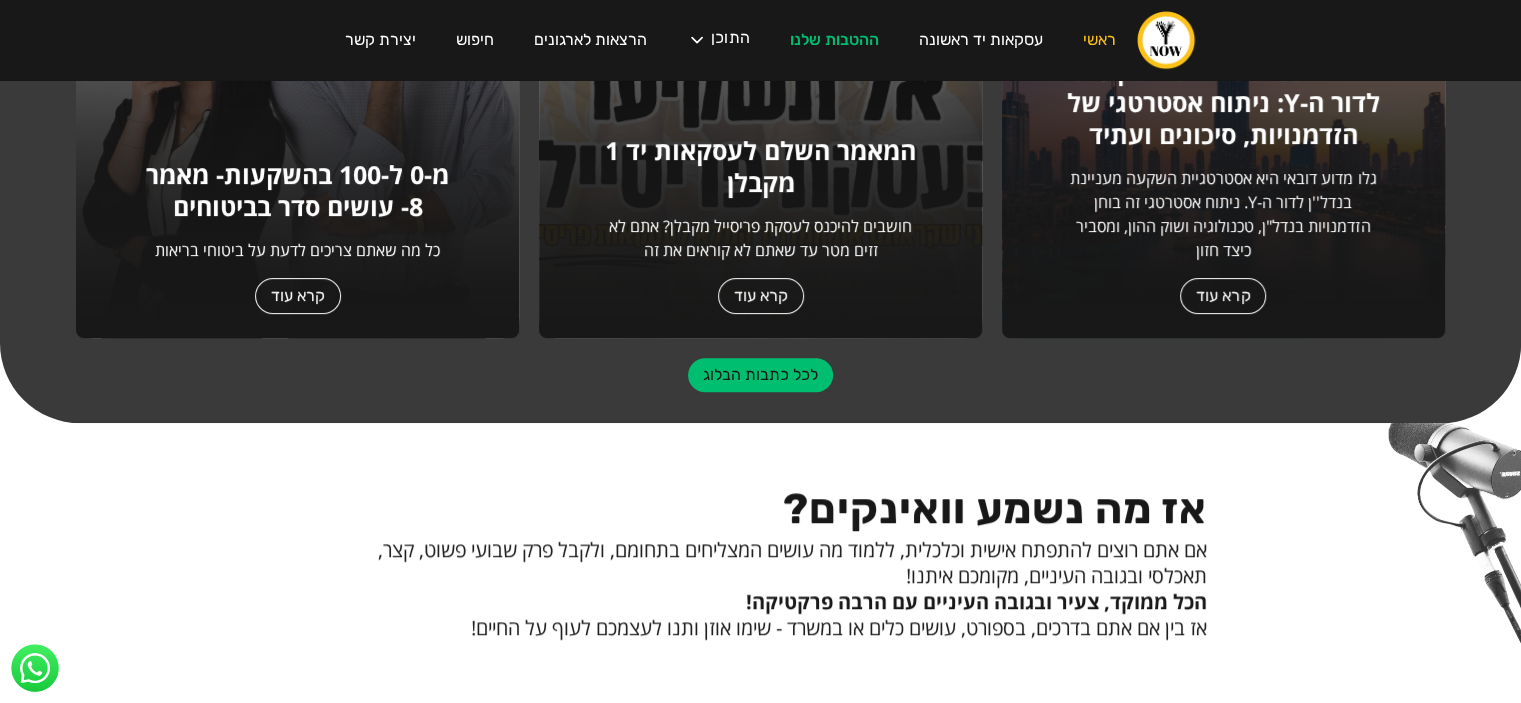 click on "קרא עוד" at bounding box center (761, 296) 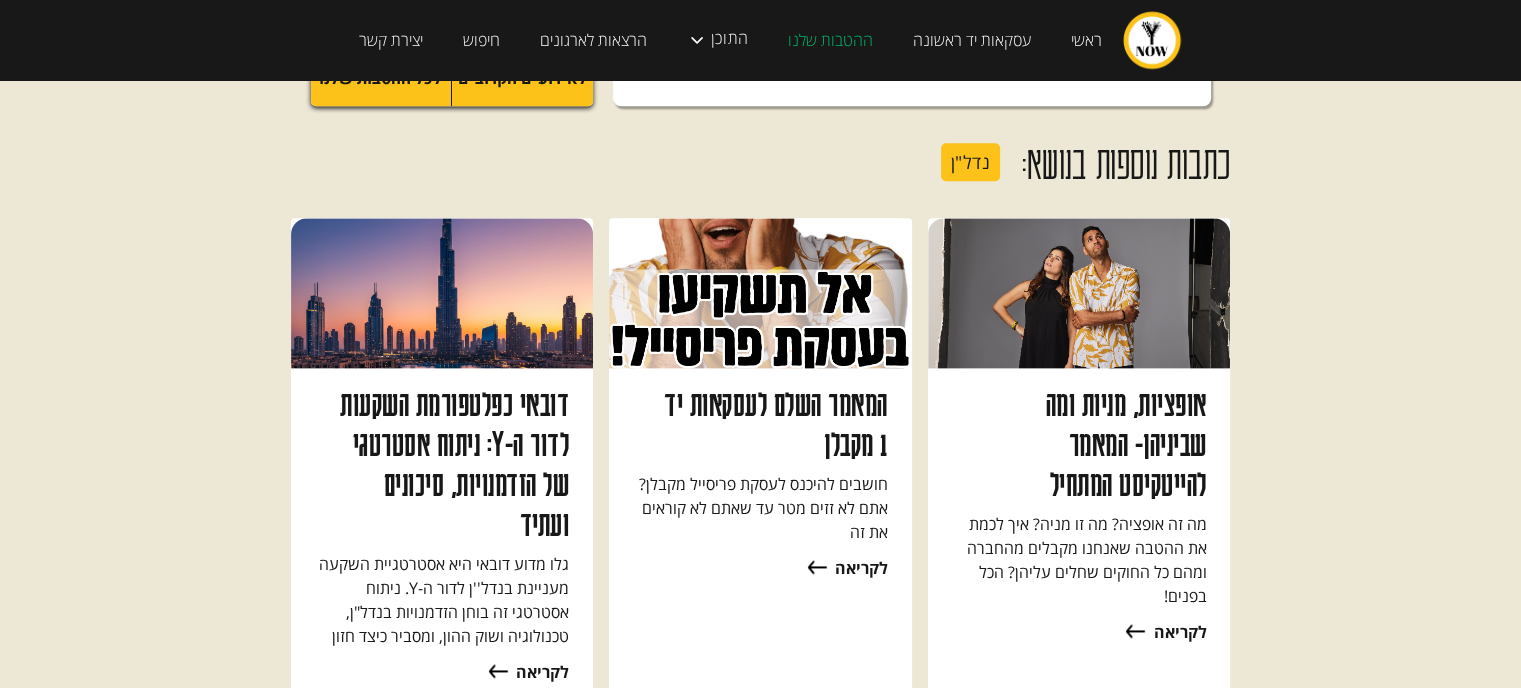 scroll, scrollTop: 10300, scrollLeft: 0, axis: vertical 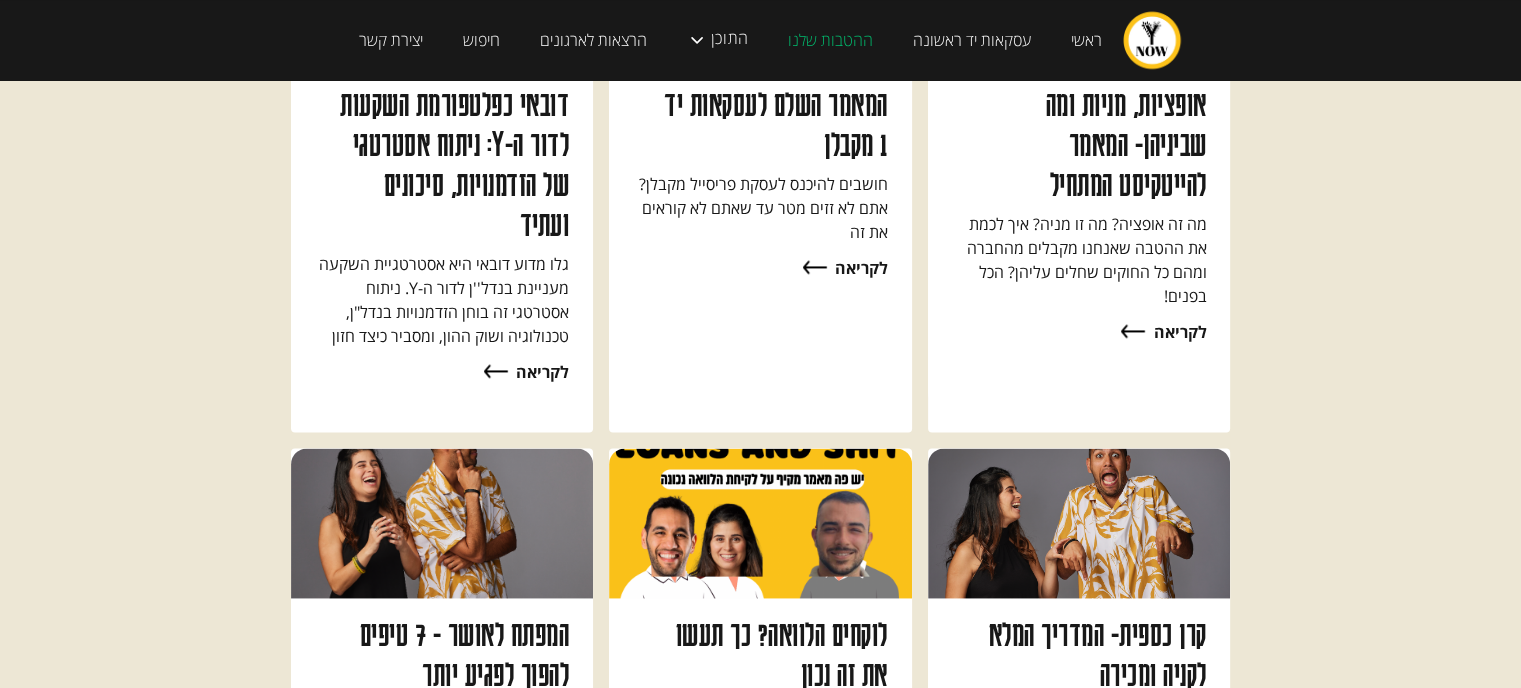 click on "דובאי כפלטפורמת השקעות לדור ה-Y: ניתוח אסטרטגי של הזדמנויות, סיכונים ועתיד" at bounding box center [454, 164] 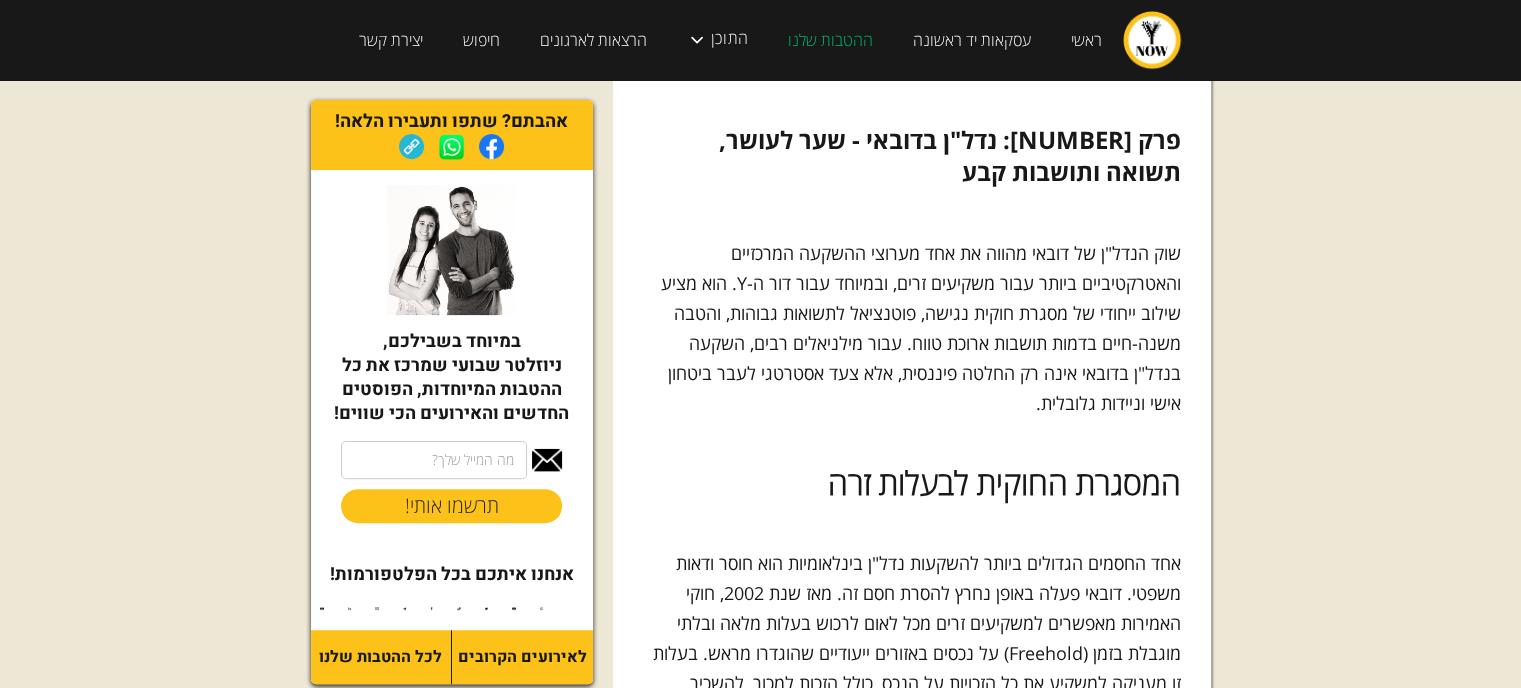 scroll, scrollTop: 8100, scrollLeft: 0, axis: vertical 